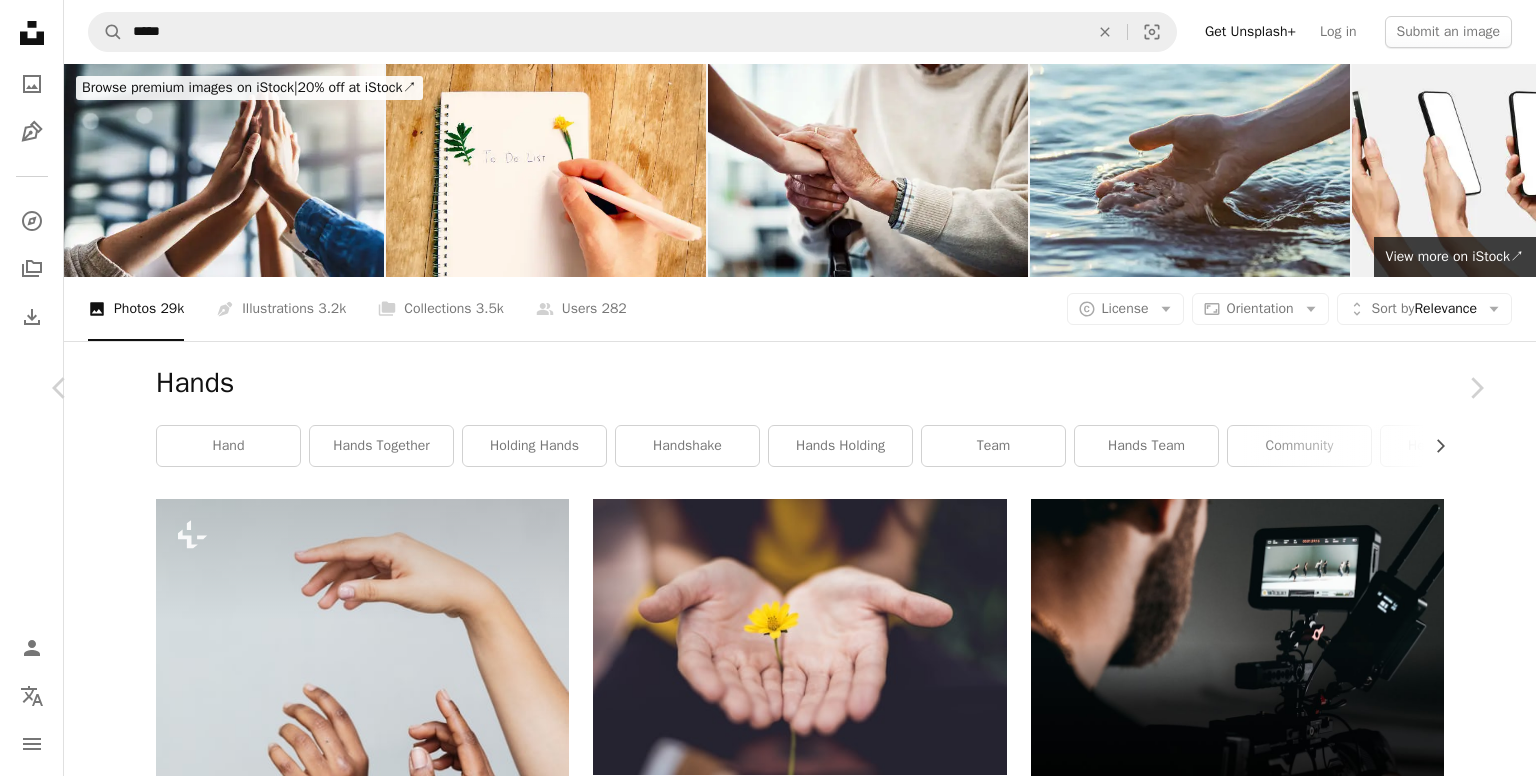 scroll, scrollTop: 45315, scrollLeft: 0, axis: vertical 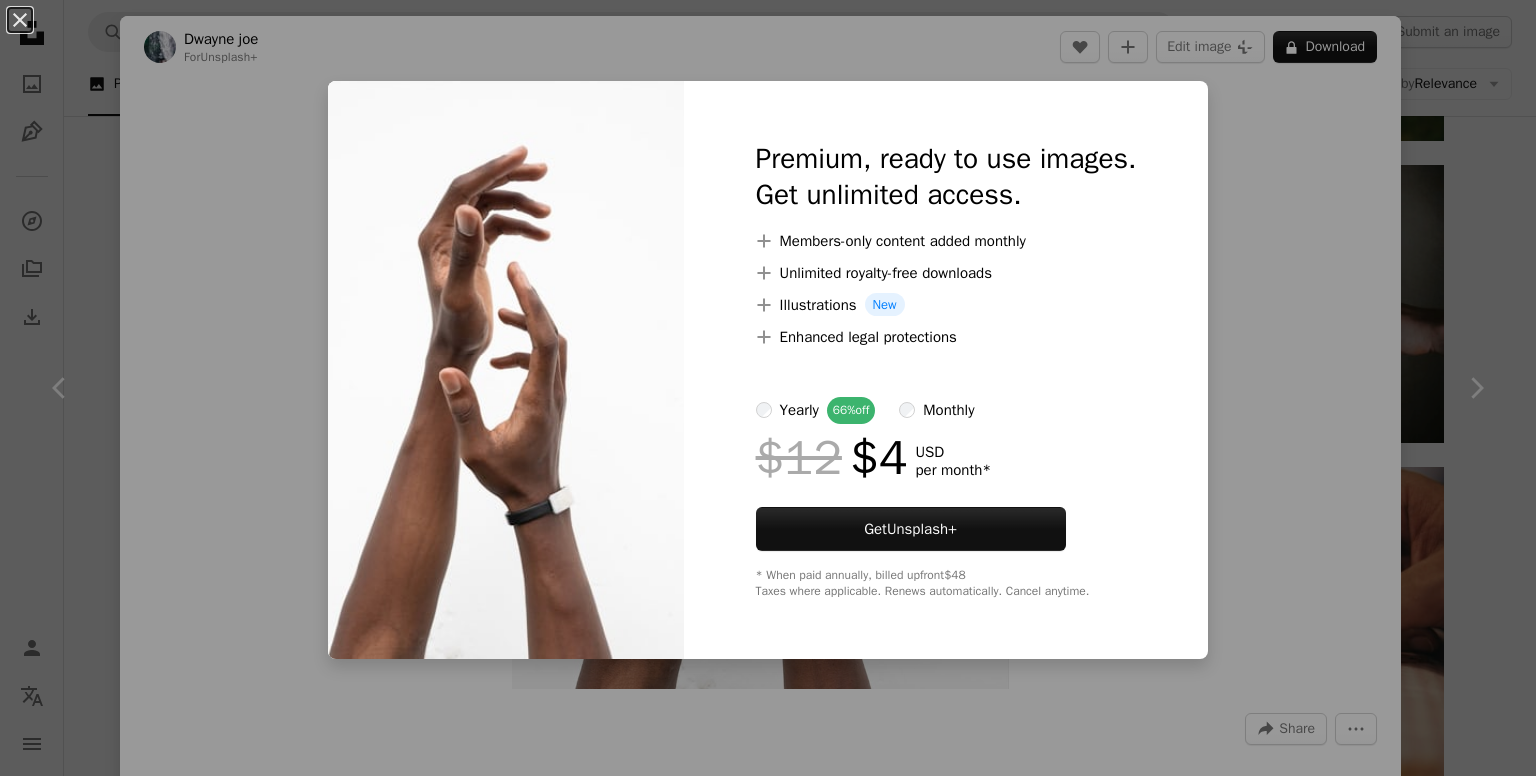 click on "An X shape Premium, ready to use images. Get unlimited access. A plus sign Members-only content added monthly A plus sign Unlimited royalty-free downloads A plus sign Illustrations  New A plus sign Enhanced legal protections yearly 66%  off monthly $12   $4 USD per month * Get  Unsplash+ * When paid annually, billed upfront  $48 Taxes where applicable. Renews automatically. Cancel anytime." at bounding box center (768, 388) 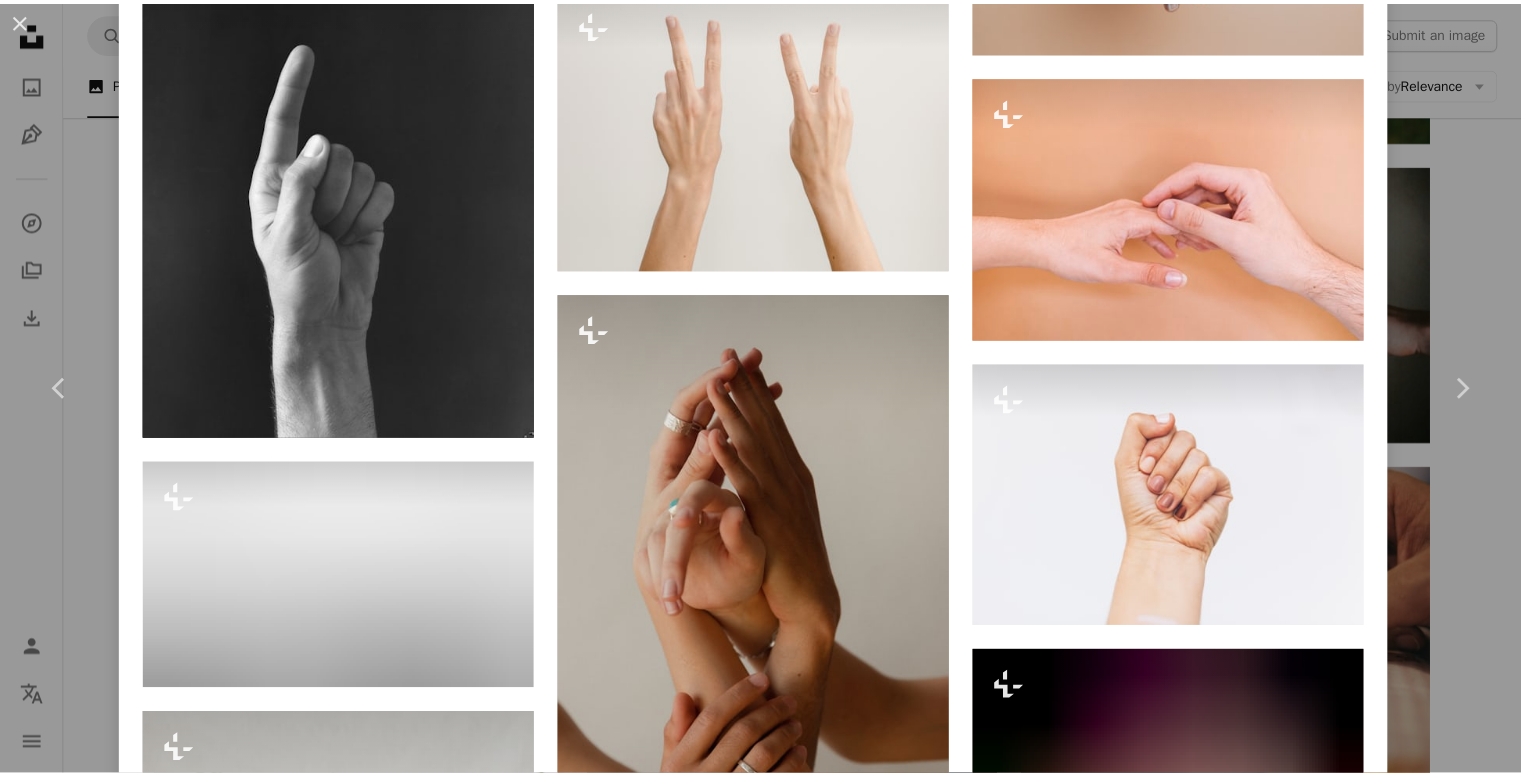 scroll, scrollTop: 7648, scrollLeft: 0, axis: vertical 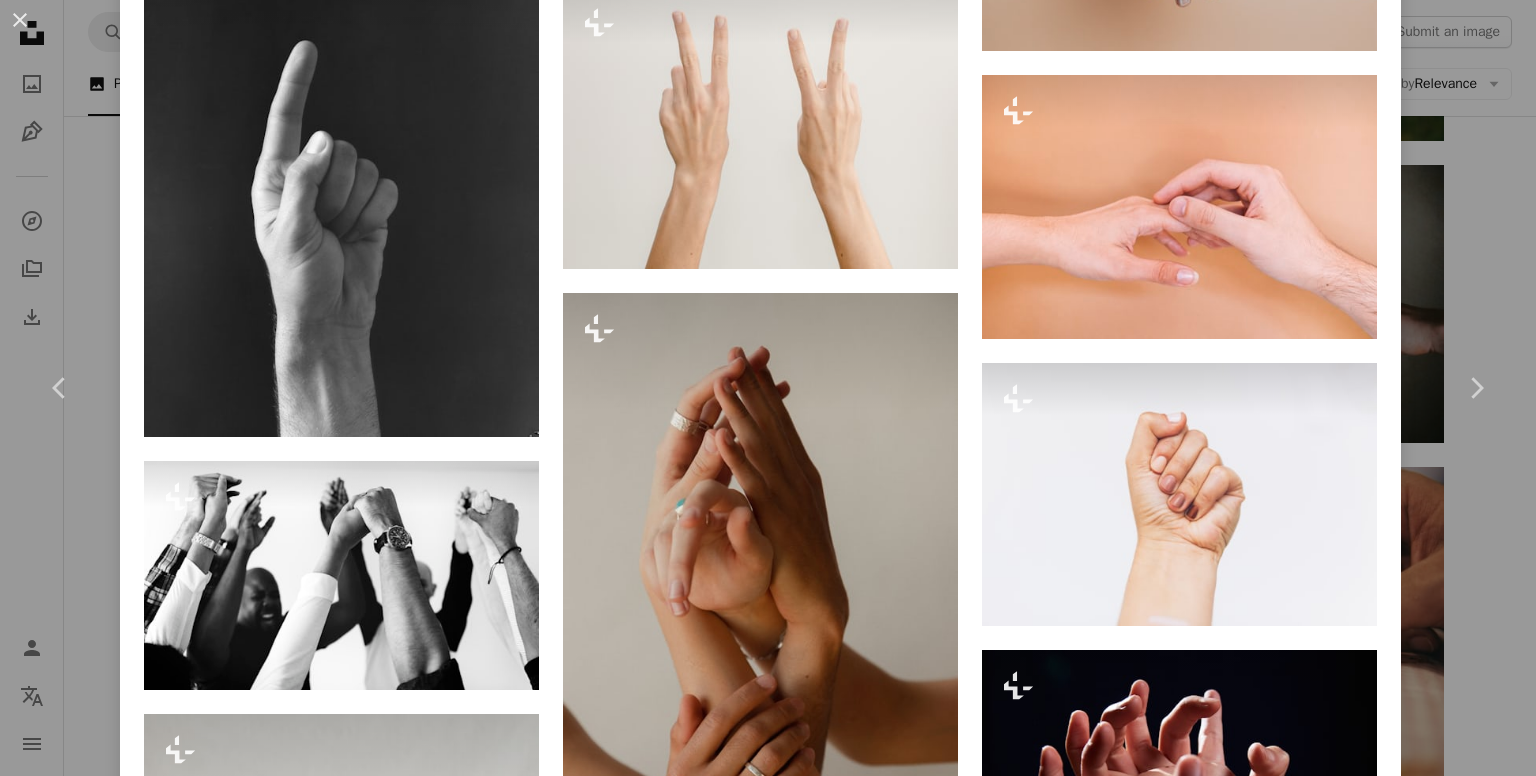 click on "[FIRST] [LAST] For Unsplash+ A heart A plus sign [FIRST] [LAST] For Unsplash+ A lock Download Plus sign for Unsplash+ A heart A plus sign [FIRST] [LAST] For Unsplash+ A lock Download Plus sign for Unsplash+ A heart A plus sign [FIRST] [LAST] For Unsplash+ A lock Download Plus sign for Unsplash+ A heart A plus sign [FIRST] [LAST] For Unsplash+ A lock Download Plus sign for Unsplash+ A heart A plus sign [FIRST] [LAST] For Unsplash+ A lock Download For" at bounding box center [768, 388] 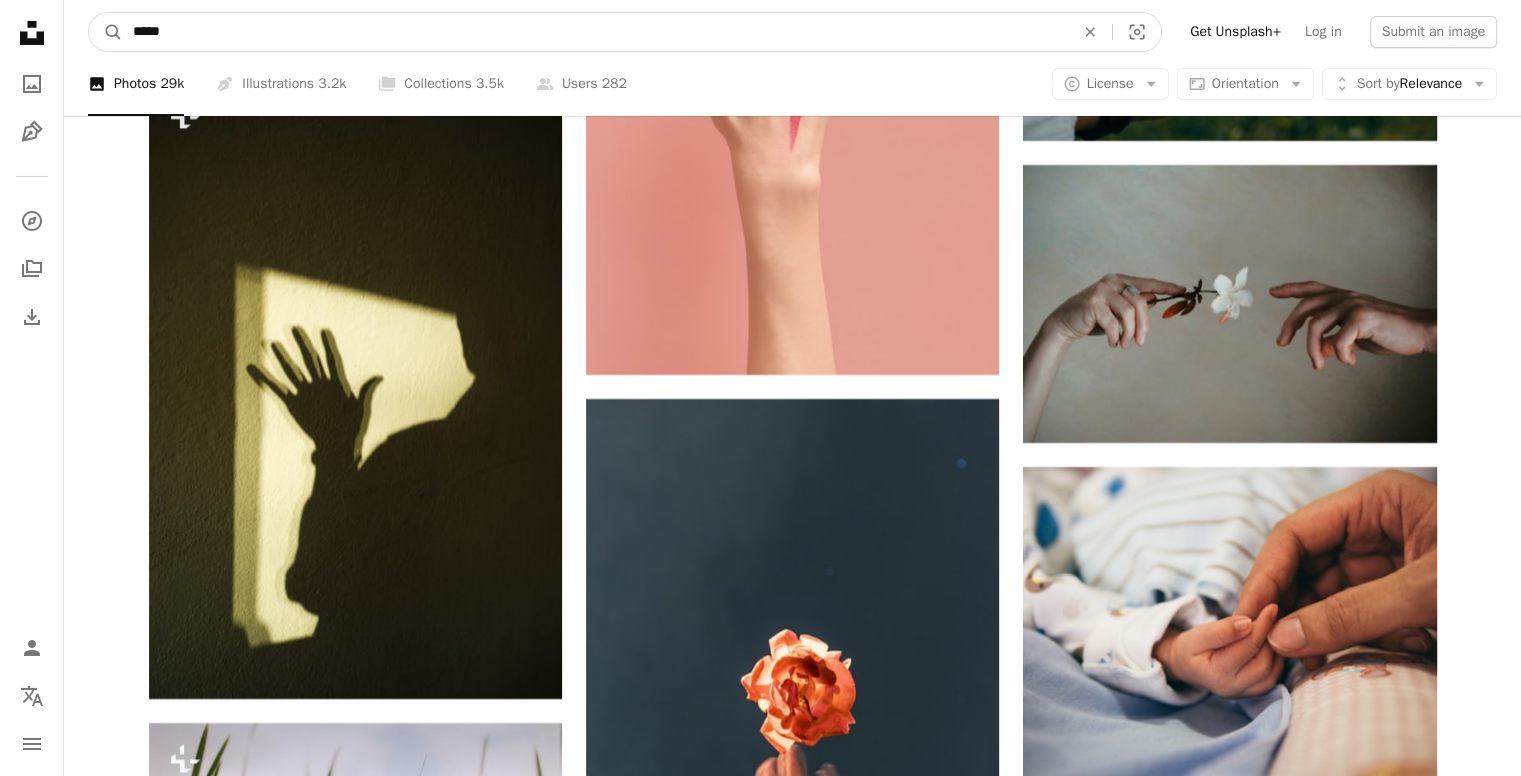 click on "*****" at bounding box center (595, 32) 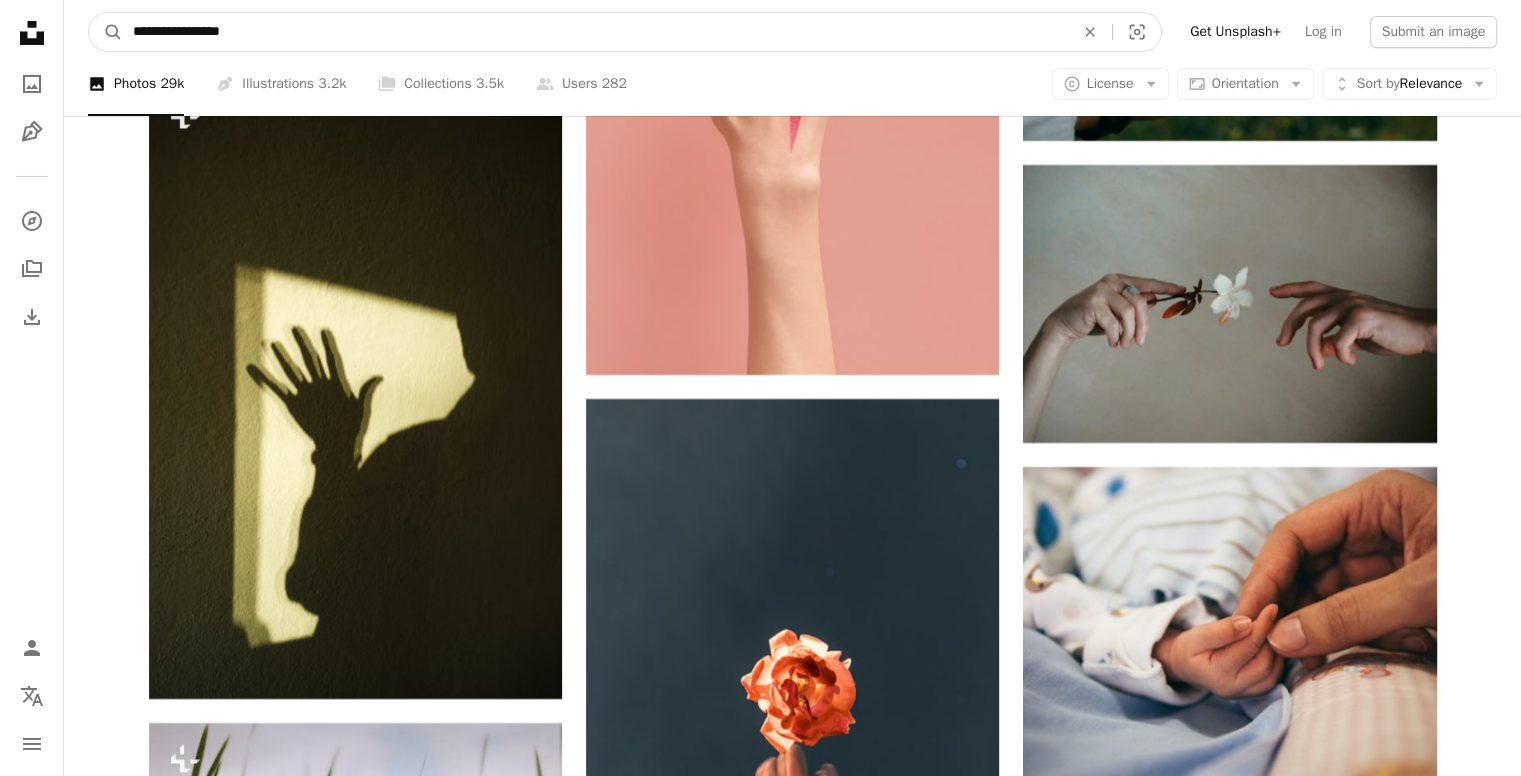 type on "**********" 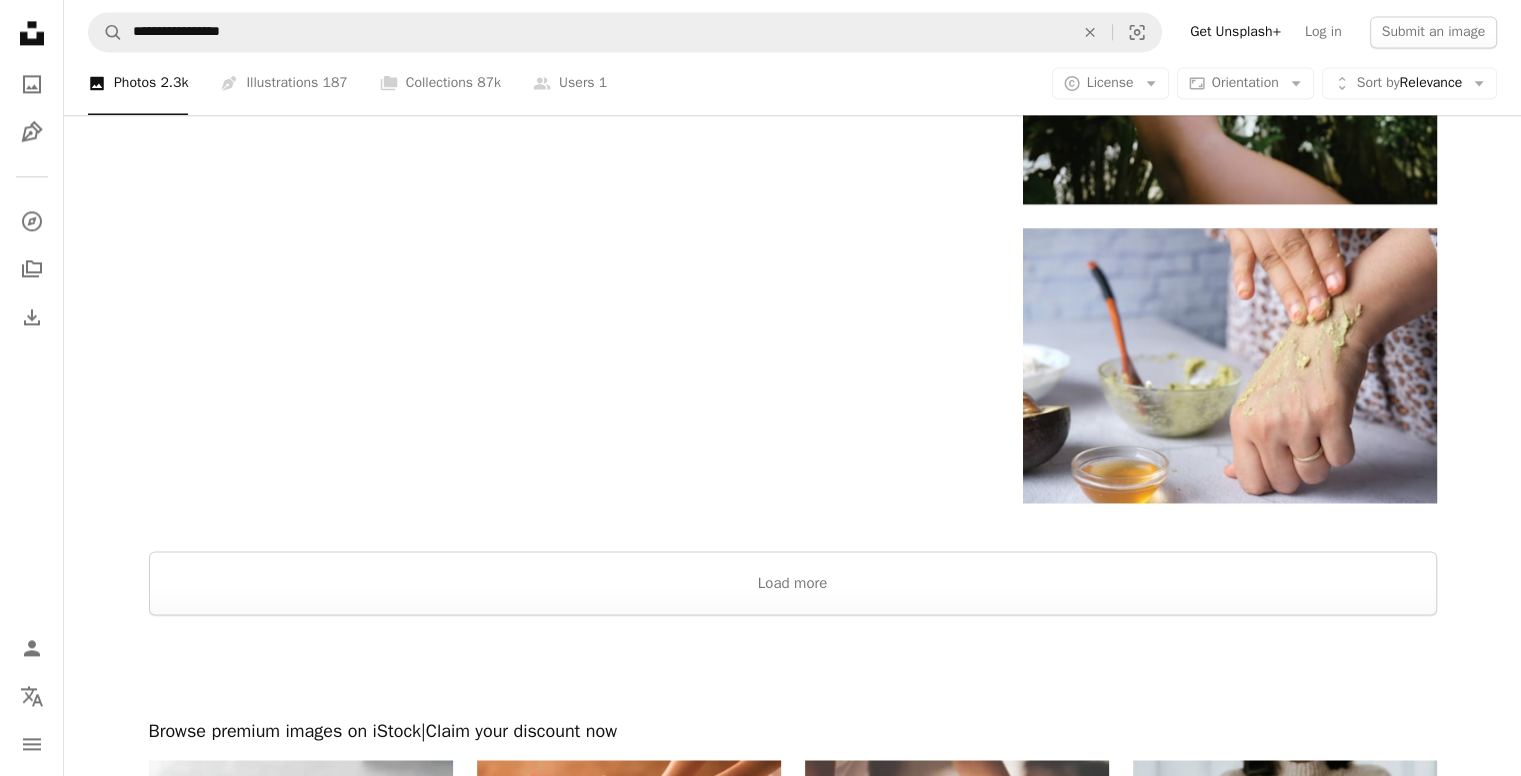 scroll, scrollTop: 2976, scrollLeft: 0, axis: vertical 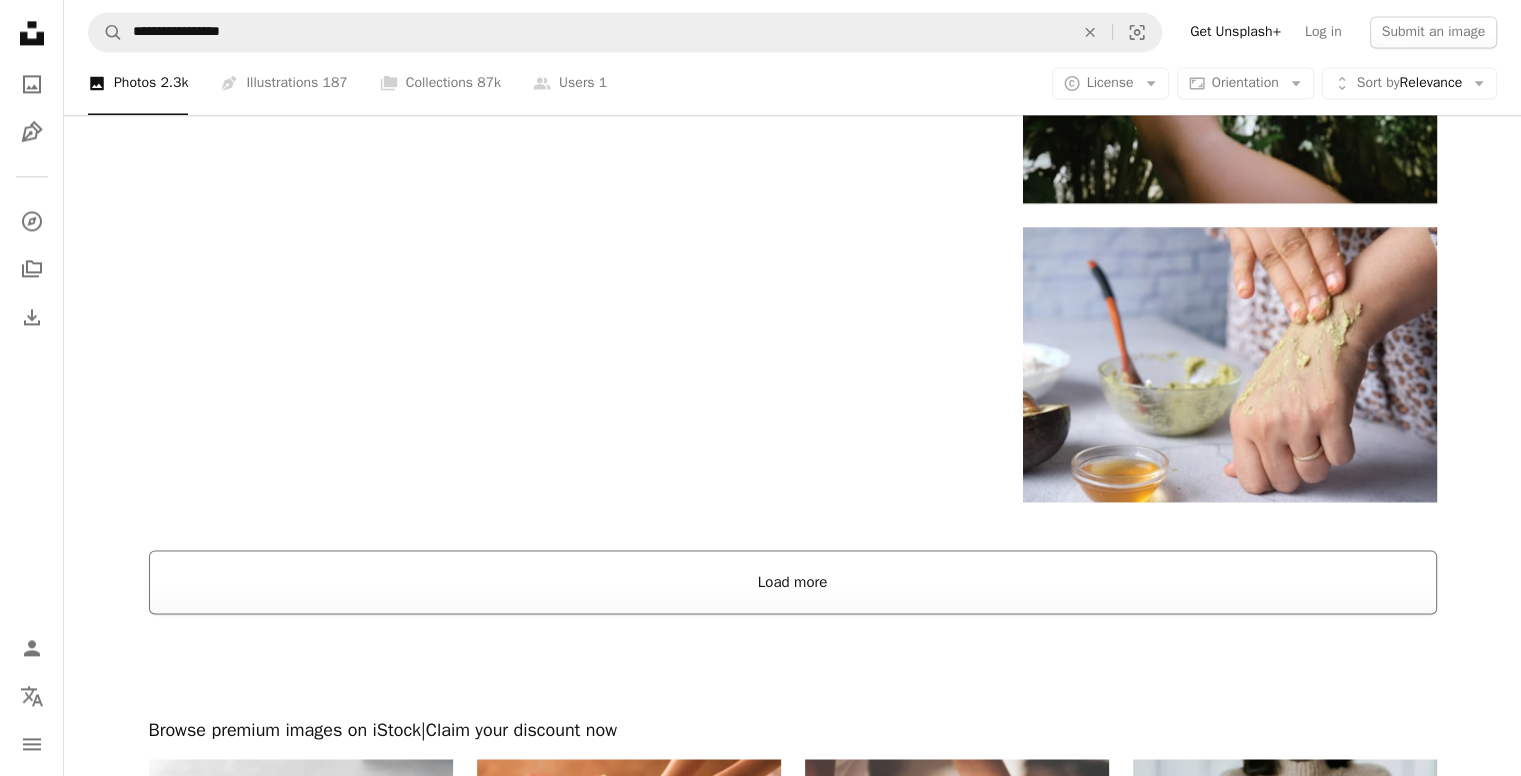 click on "Load more" at bounding box center (793, 582) 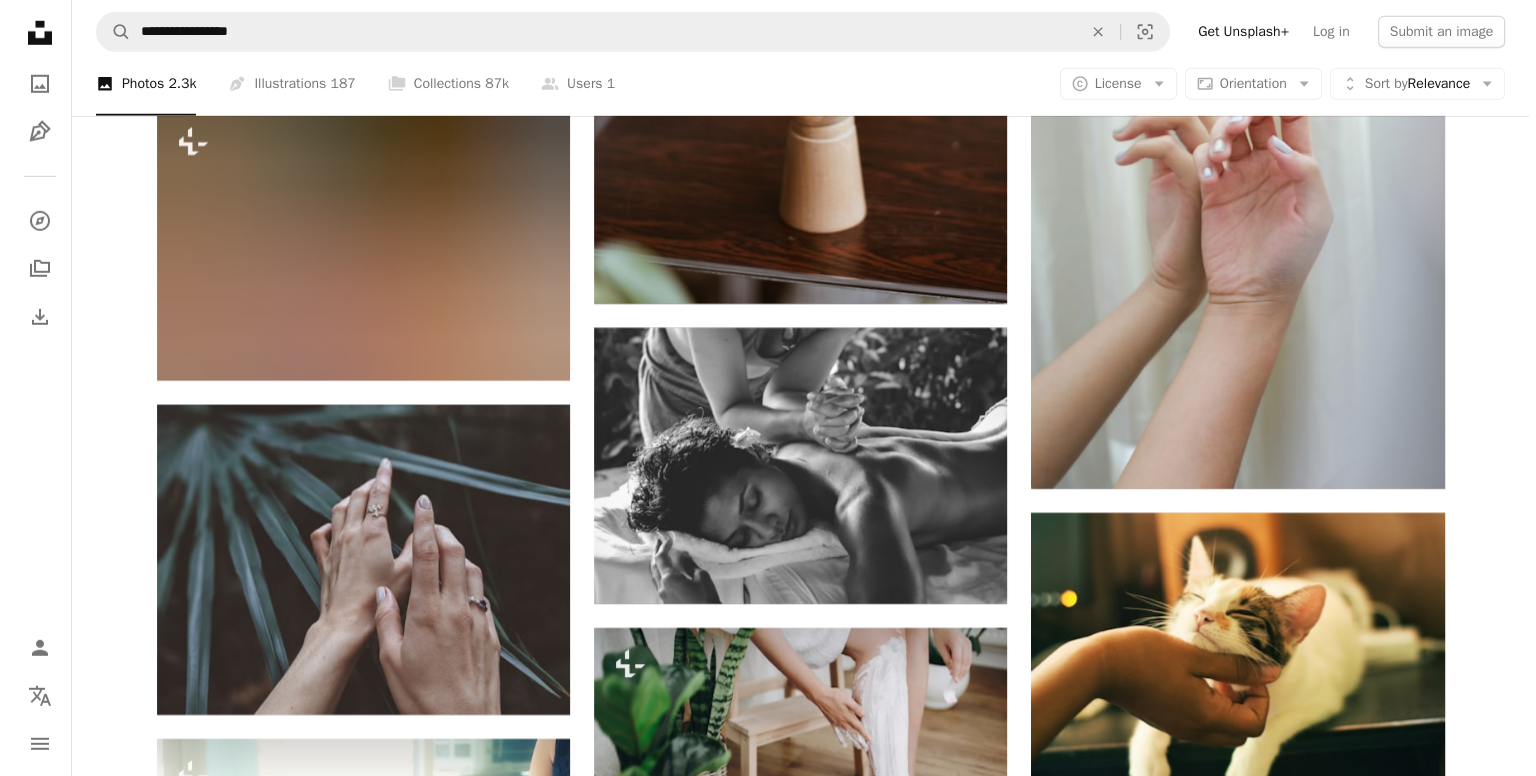 scroll, scrollTop: 5746, scrollLeft: 0, axis: vertical 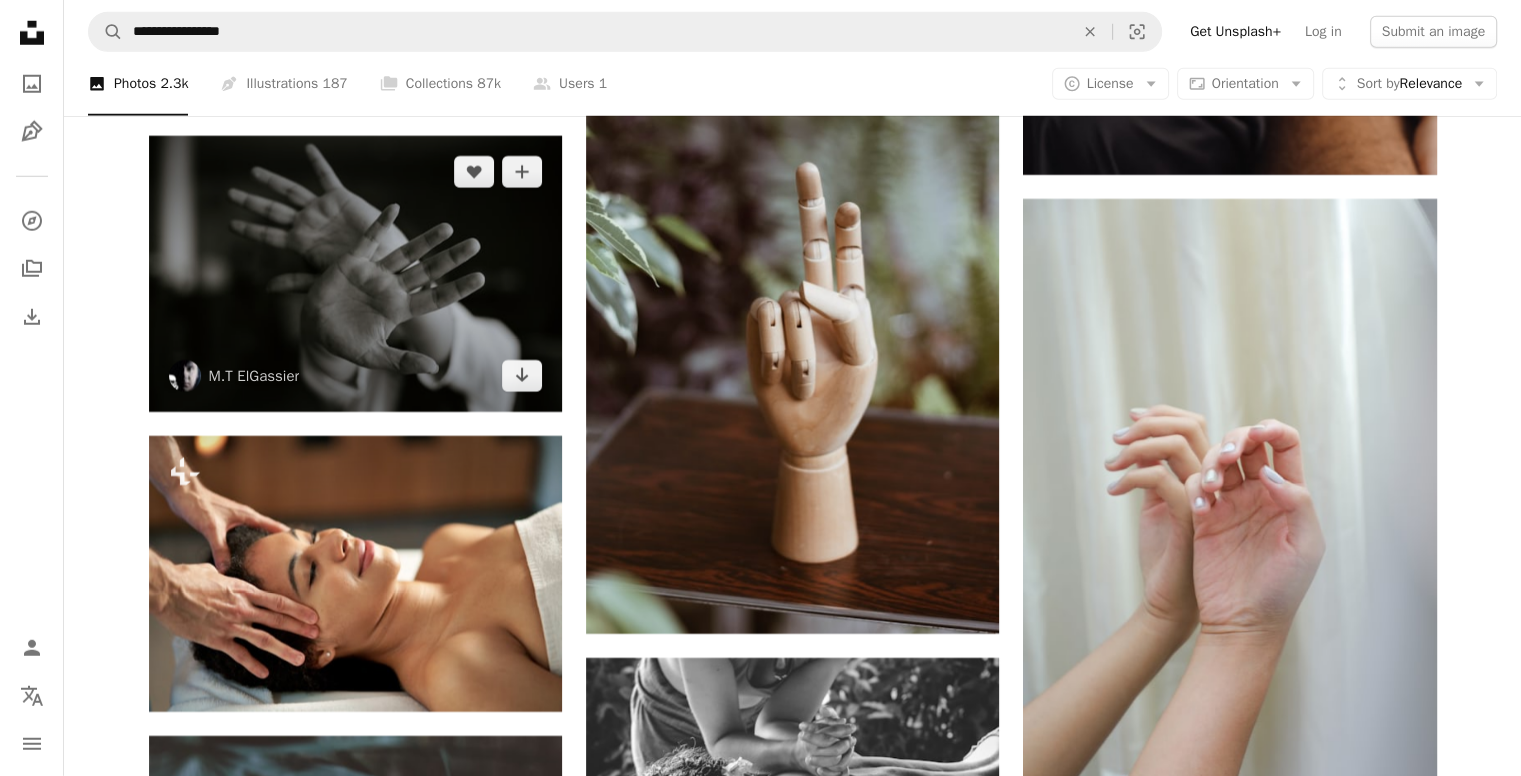 click at bounding box center (355, 274) 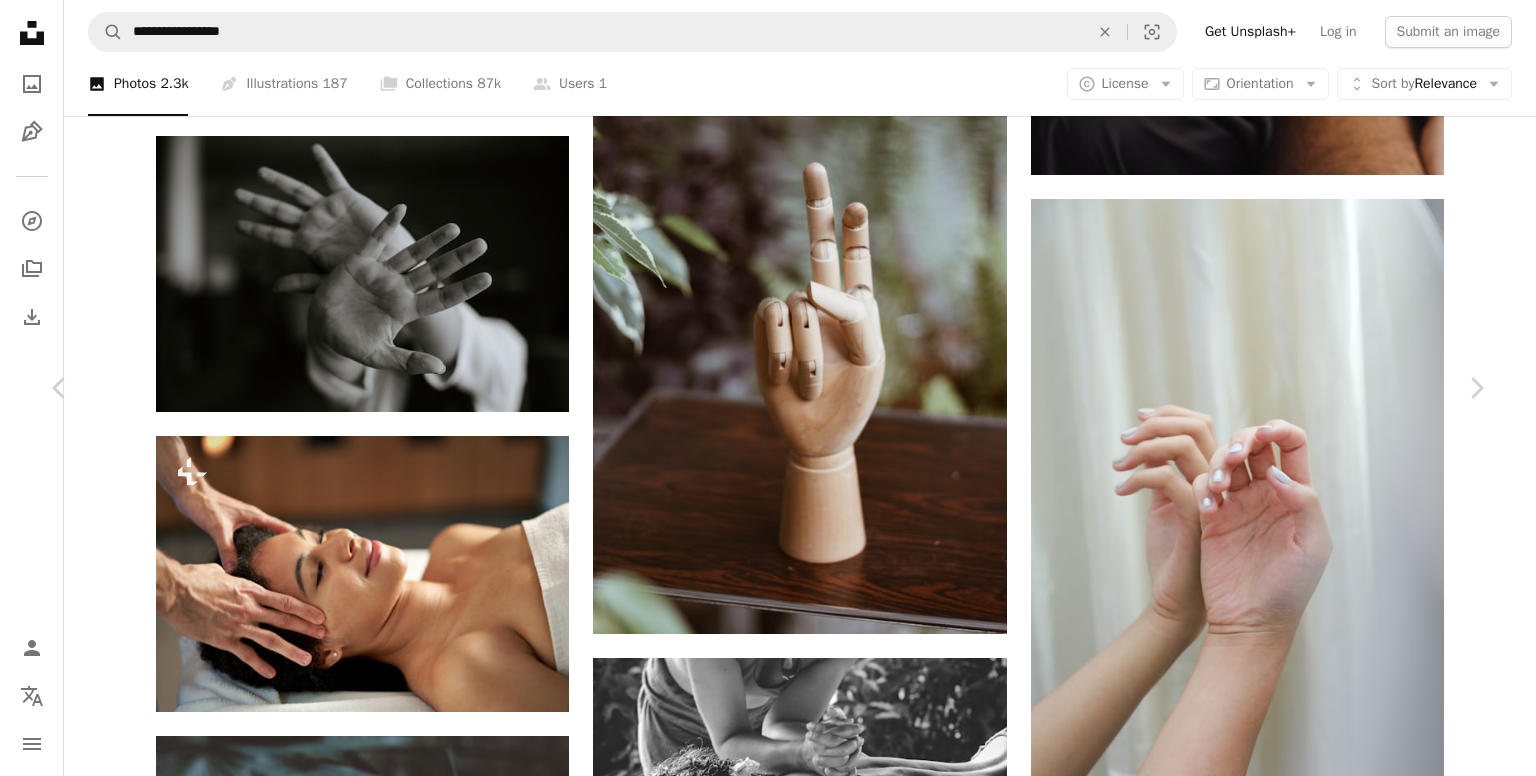 scroll, scrollTop: 2234, scrollLeft: 0, axis: vertical 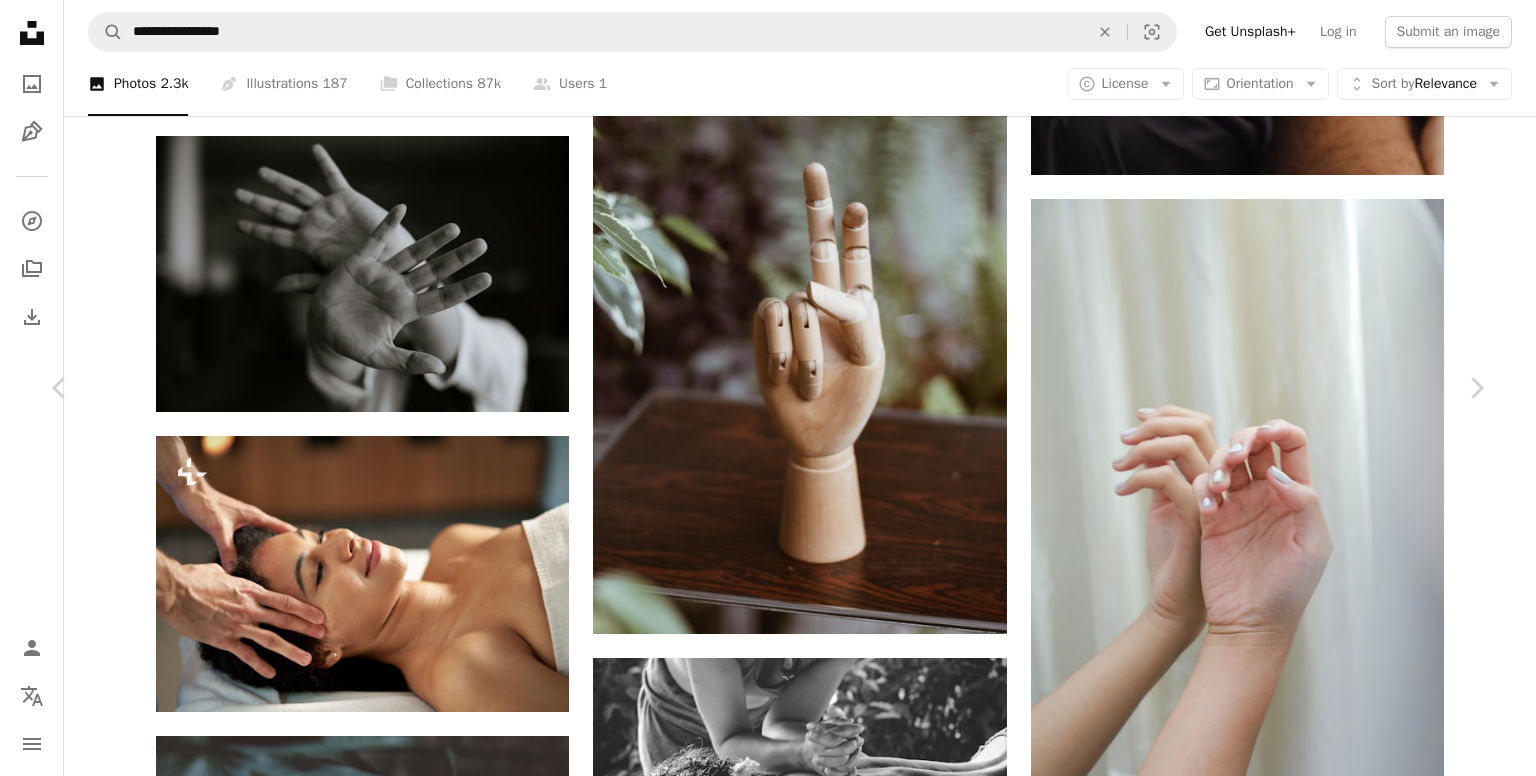 click at bounding box center [341, 4443] 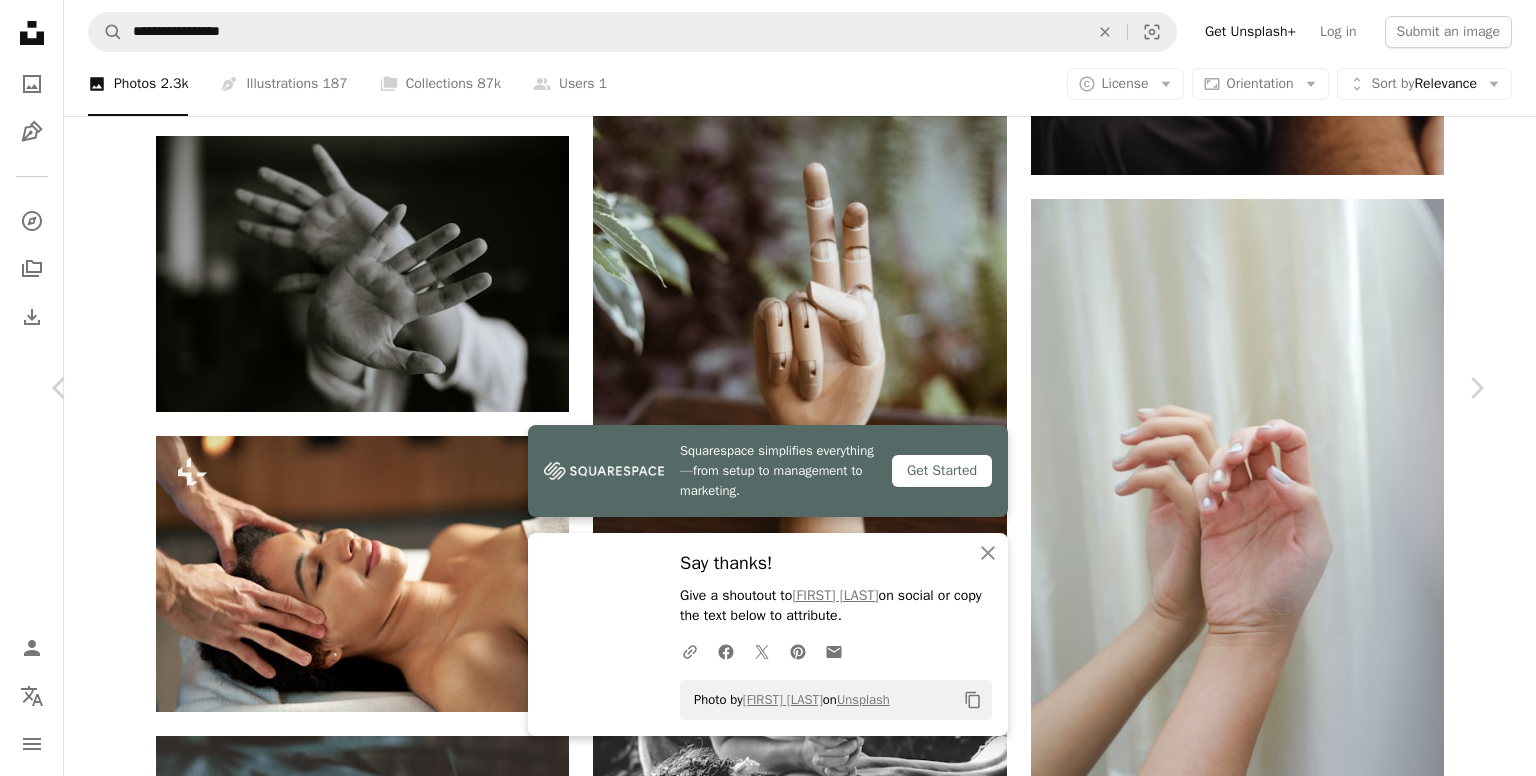 scroll, scrollTop: 2118, scrollLeft: 0, axis: vertical 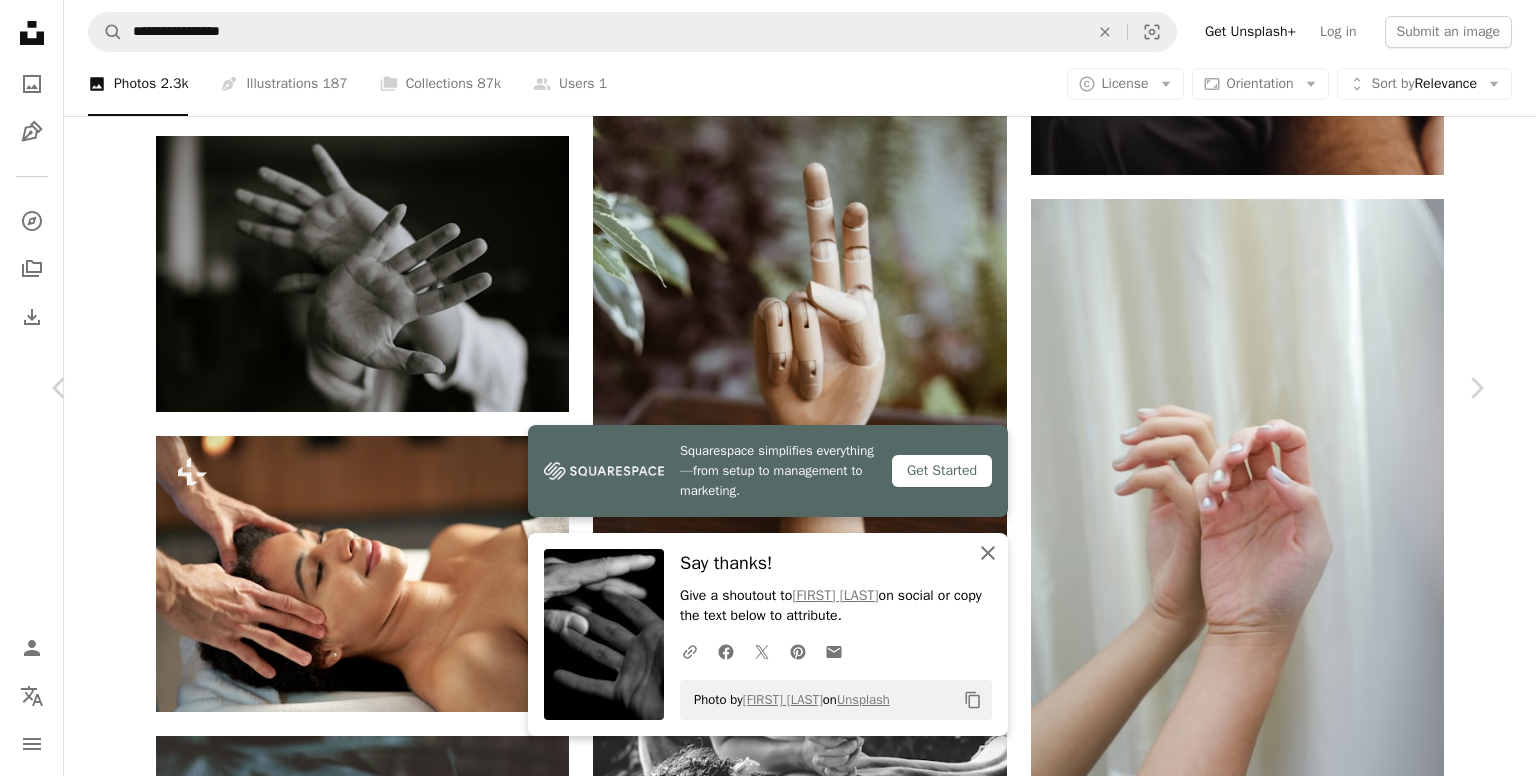 click on "An X shape" 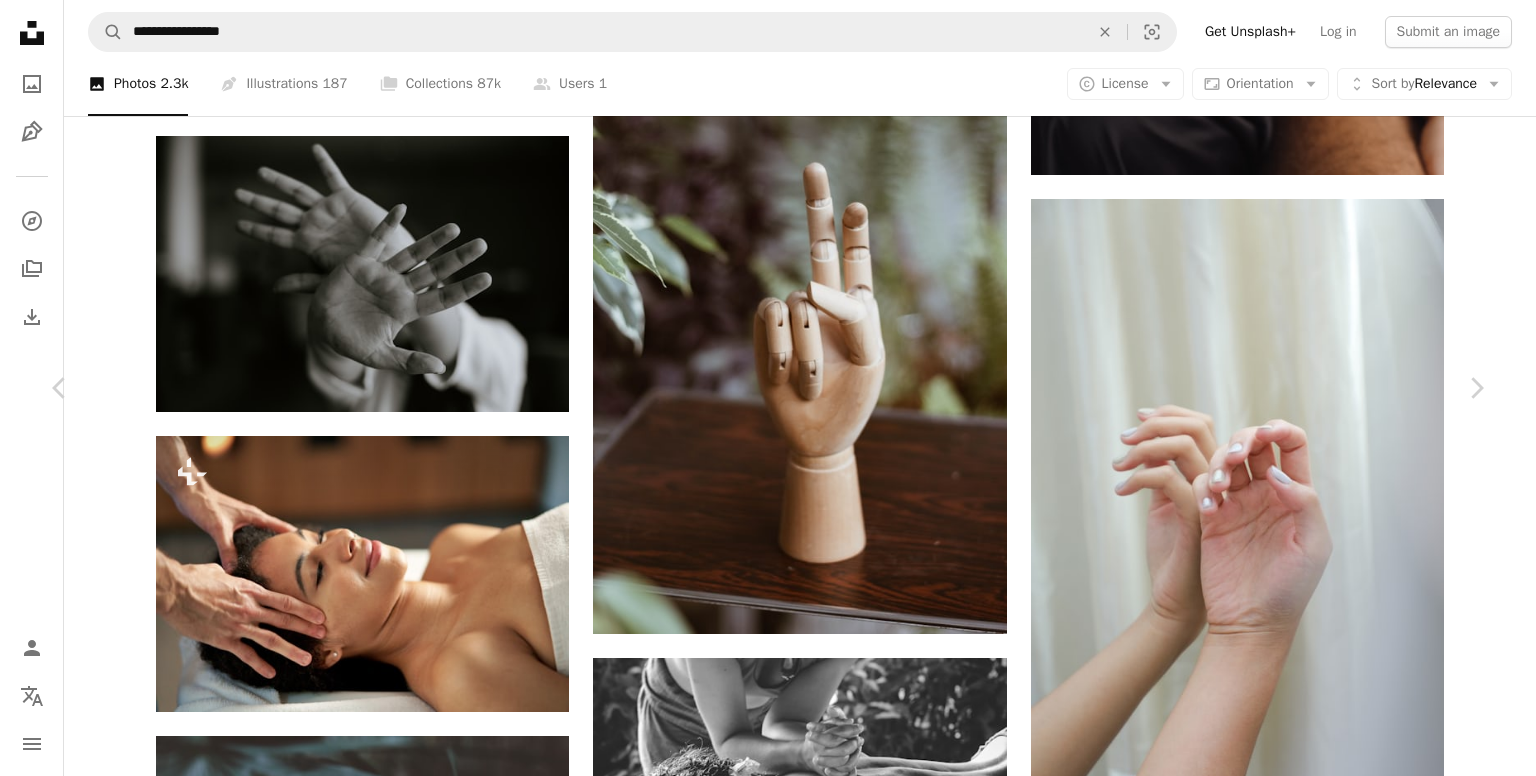 scroll, scrollTop: 4304, scrollLeft: 0, axis: vertical 